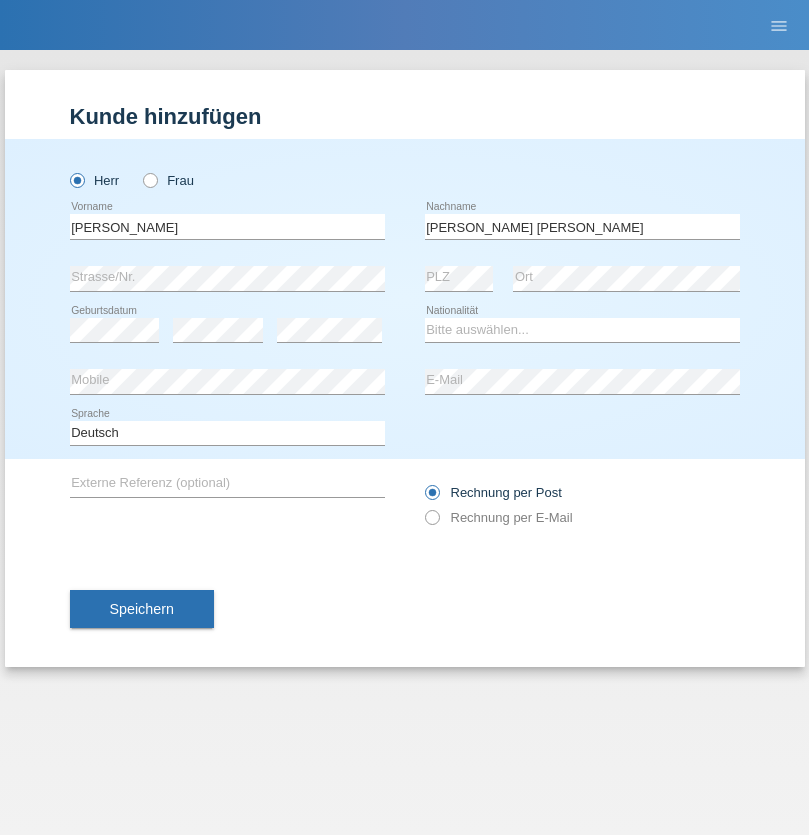 scroll, scrollTop: 0, scrollLeft: 0, axis: both 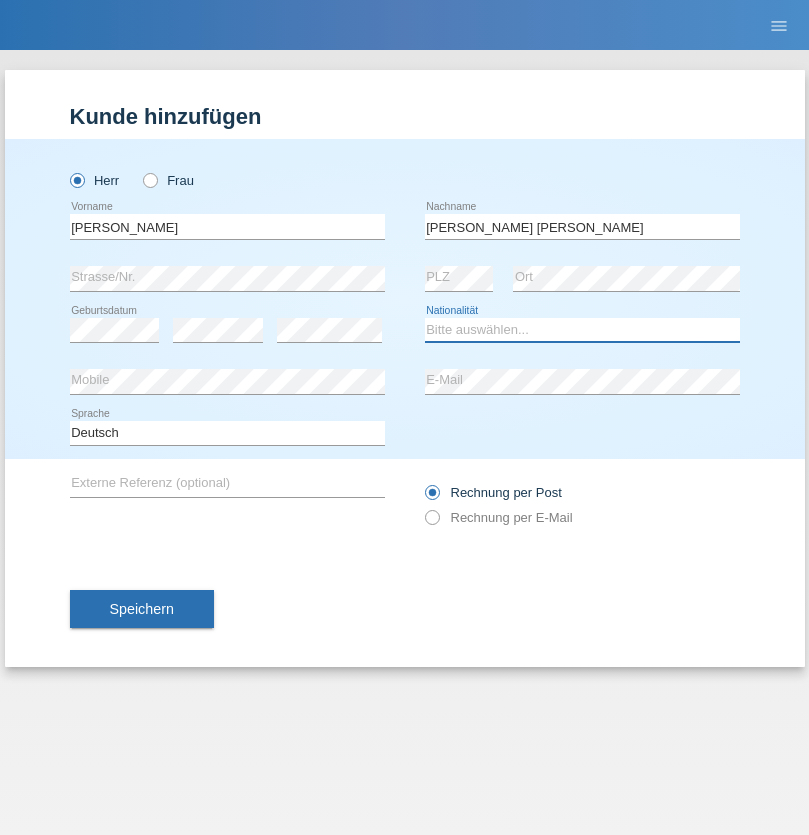 select on "PT" 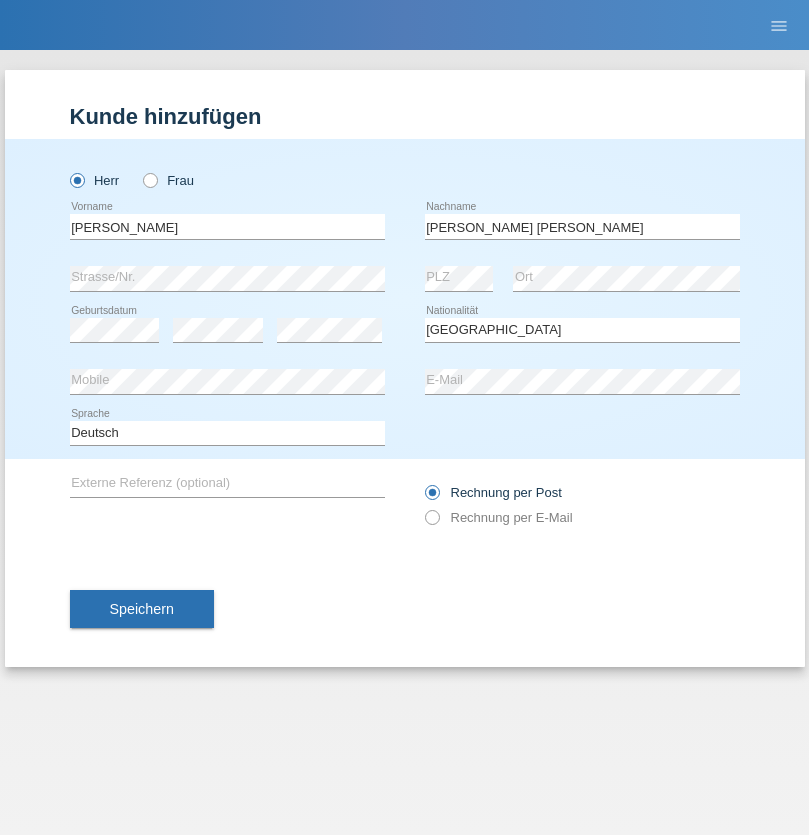 select on "C" 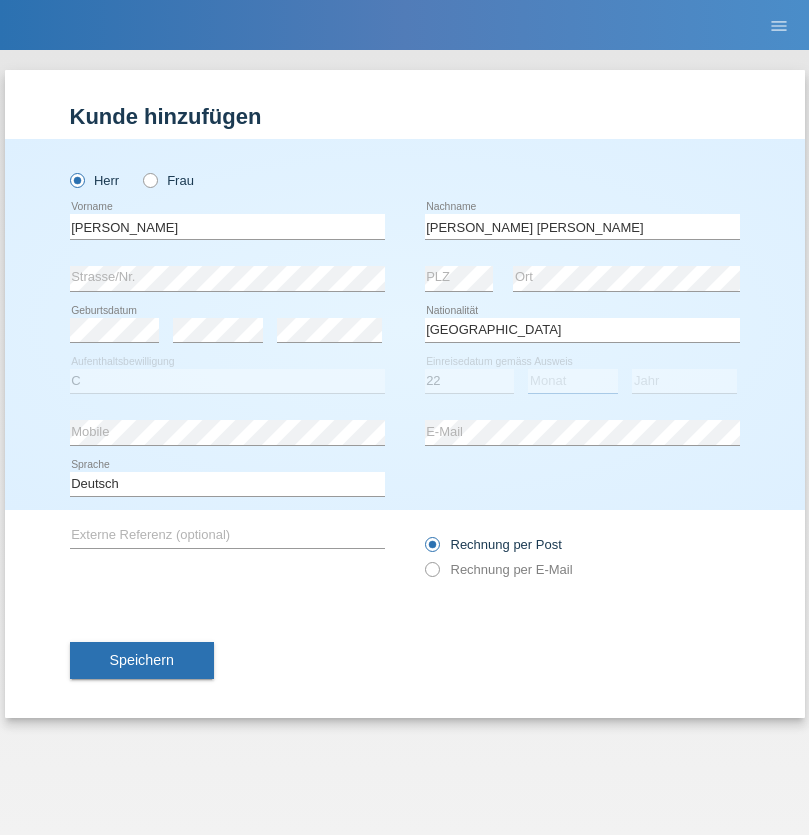 select on "02" 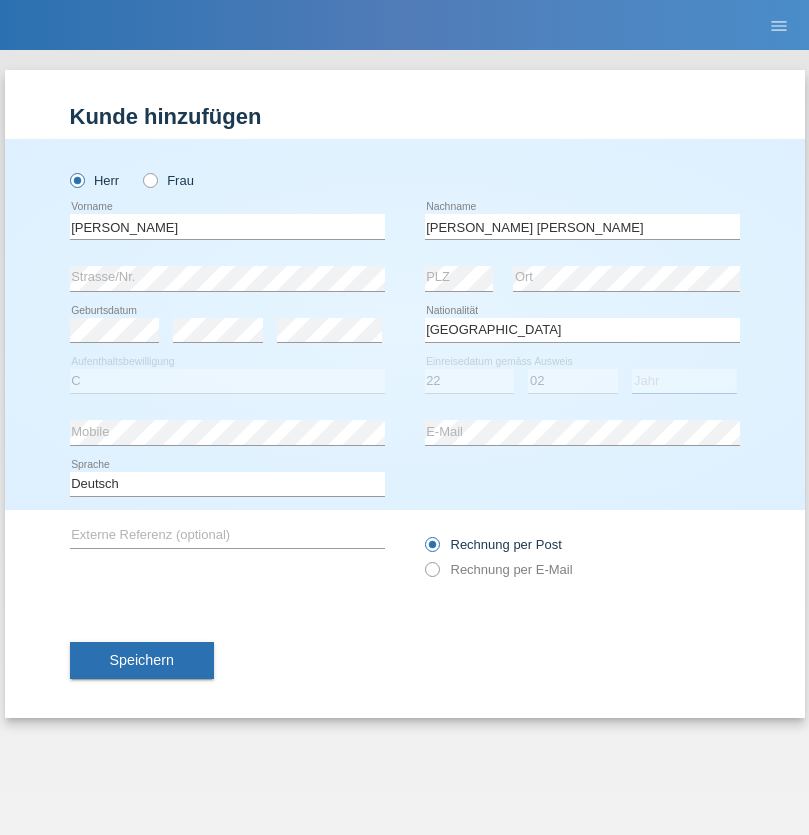 select on "2006" 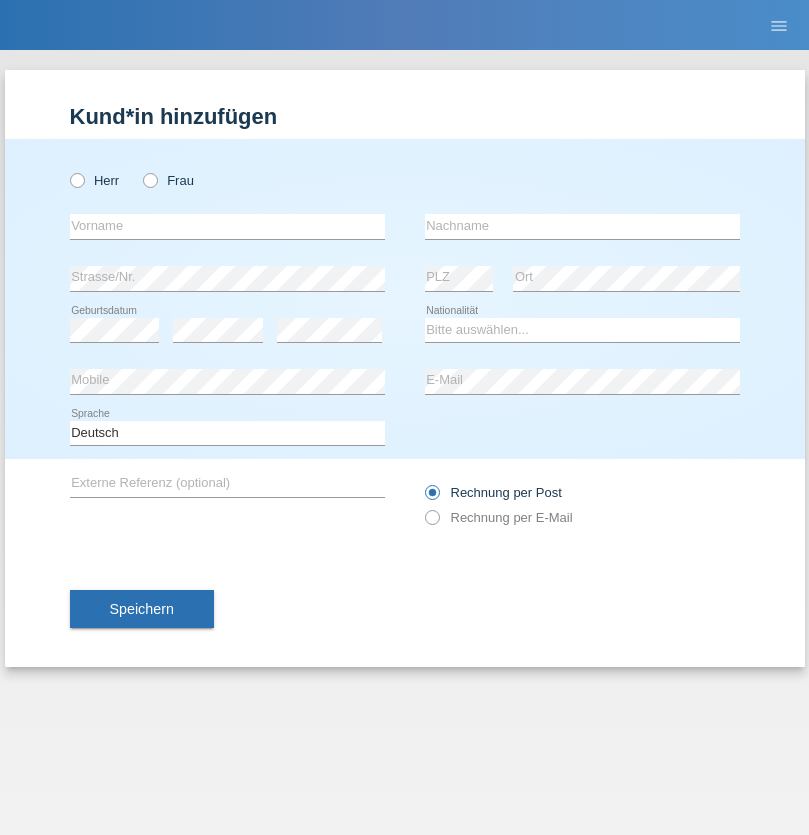 scroll, scrollTop: 0, scrollLeft: 0, axis: both 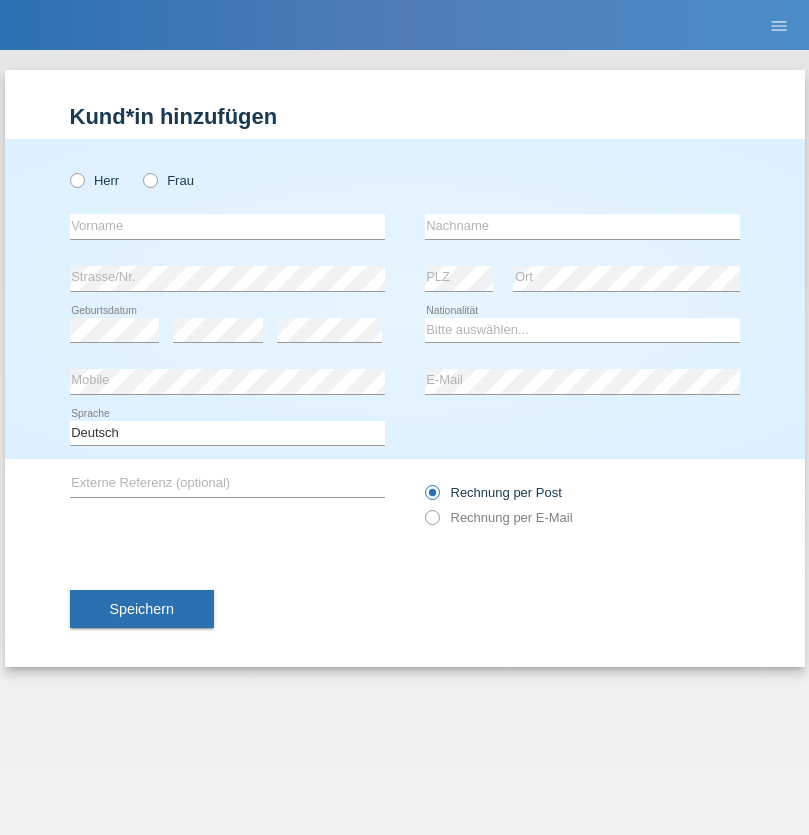 radio on "true" 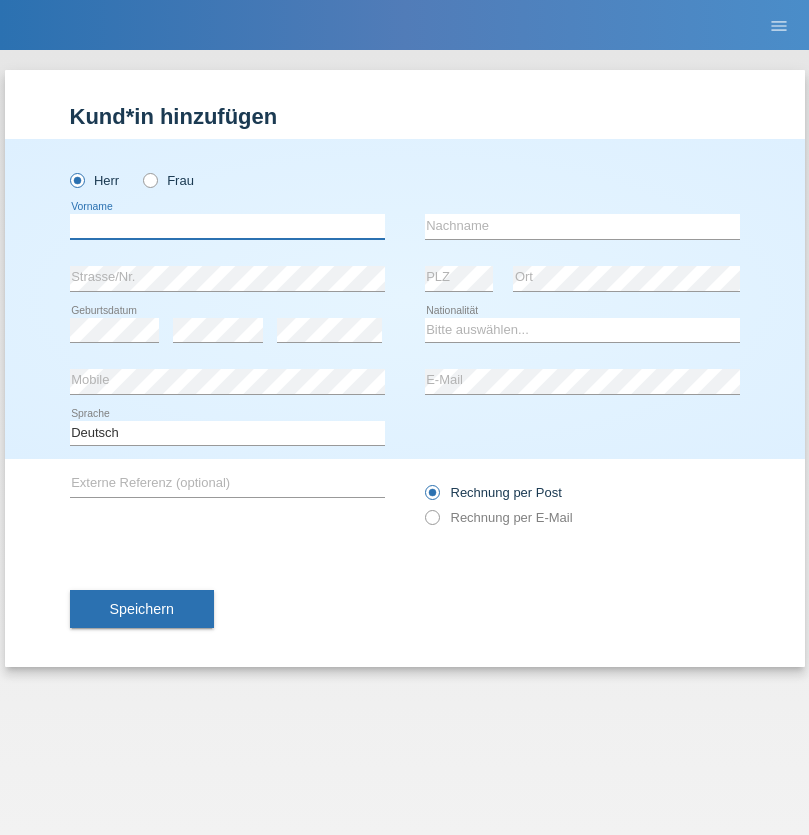 click at bounding box center (227, 226) 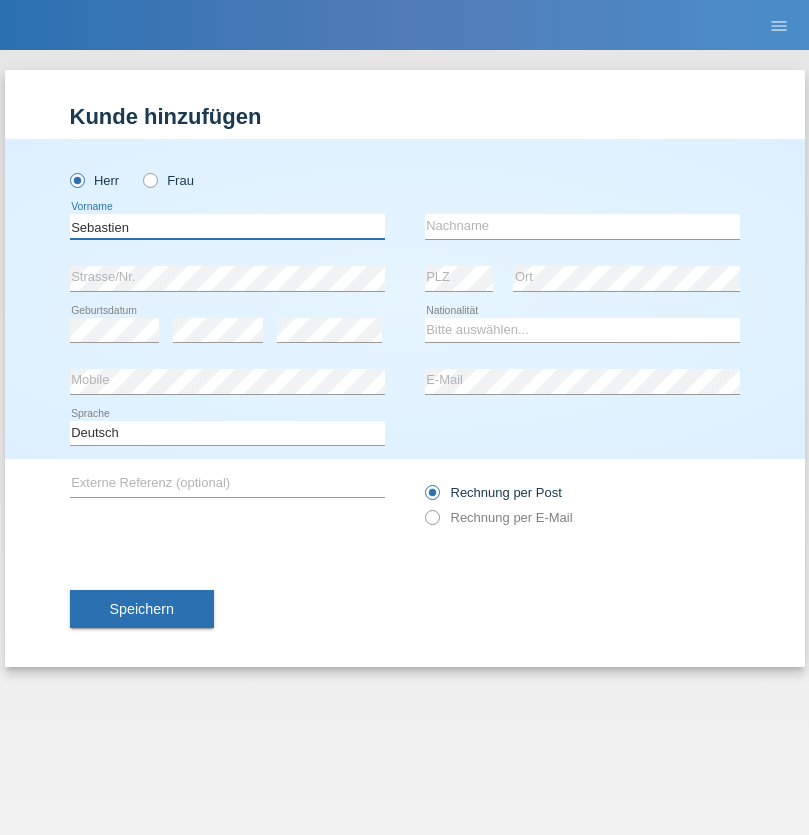 type on "Sebastien" 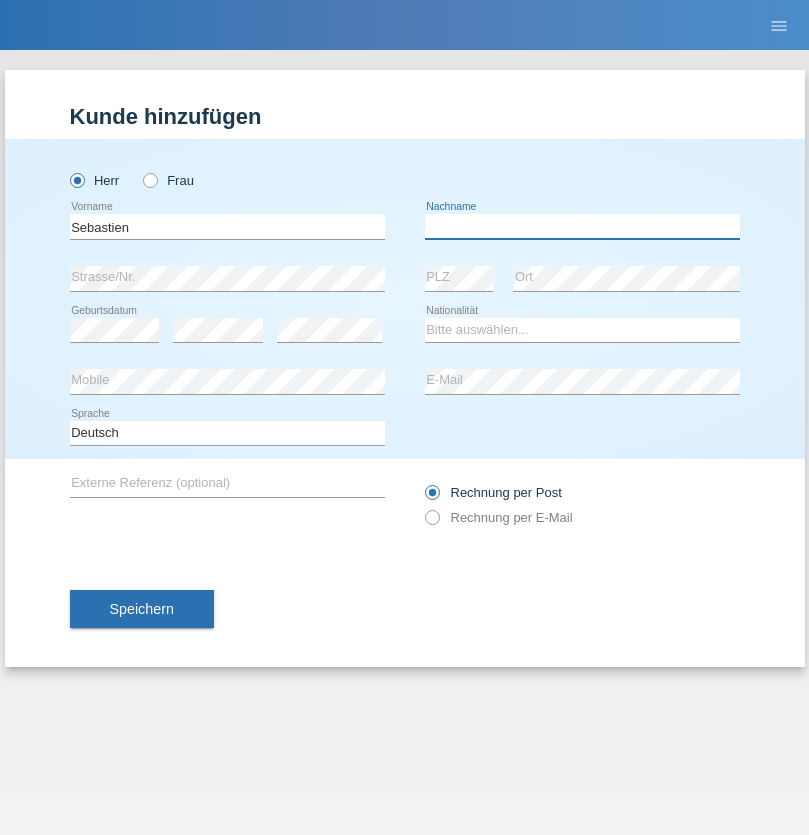 click at bounding box center [582, 226] 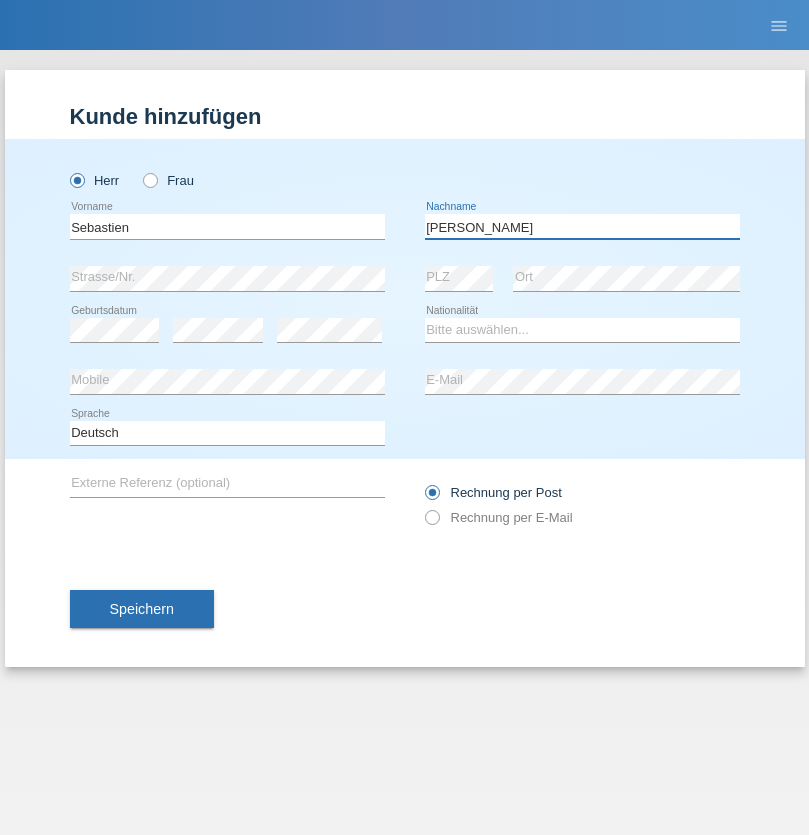 type on "Fischer" 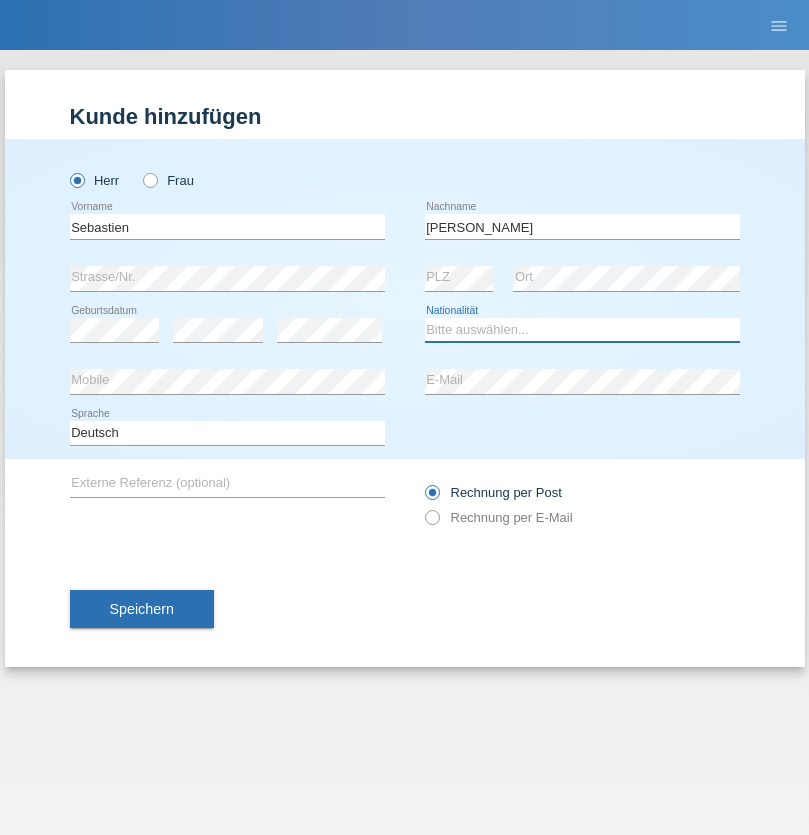 select on "CH" 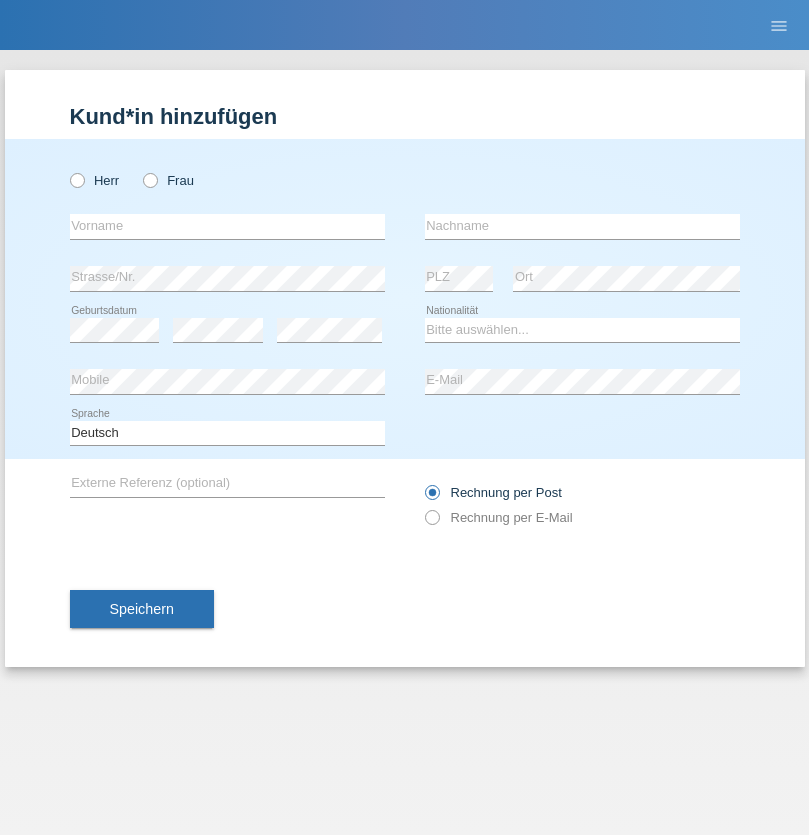 scroll, scrollTop: 0, scrollLeft: 0, axis: both 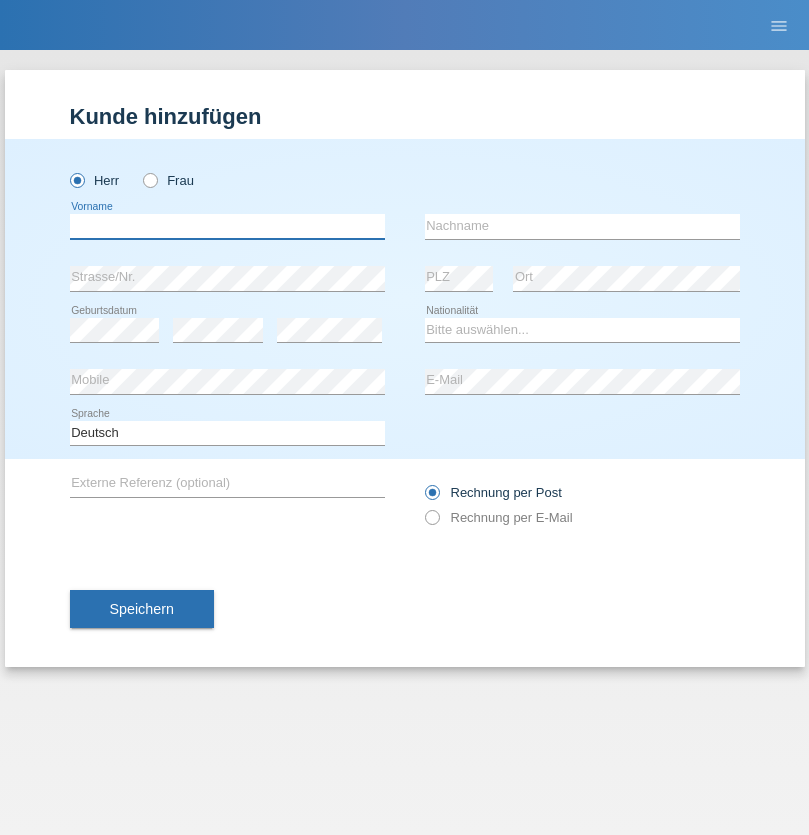click at bounding box center [227, 226] 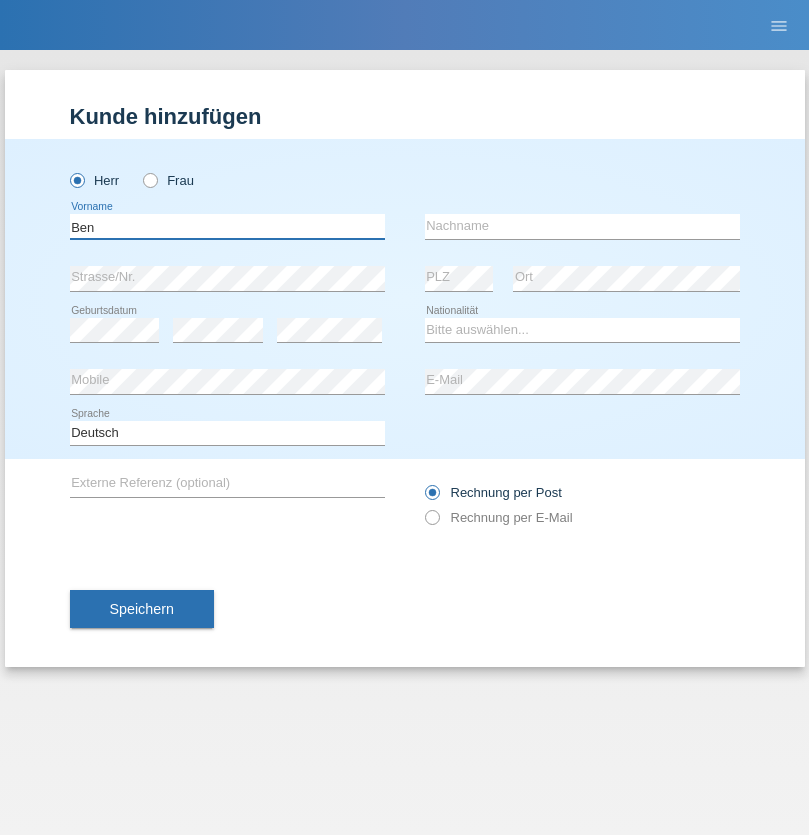 type on "Ben" 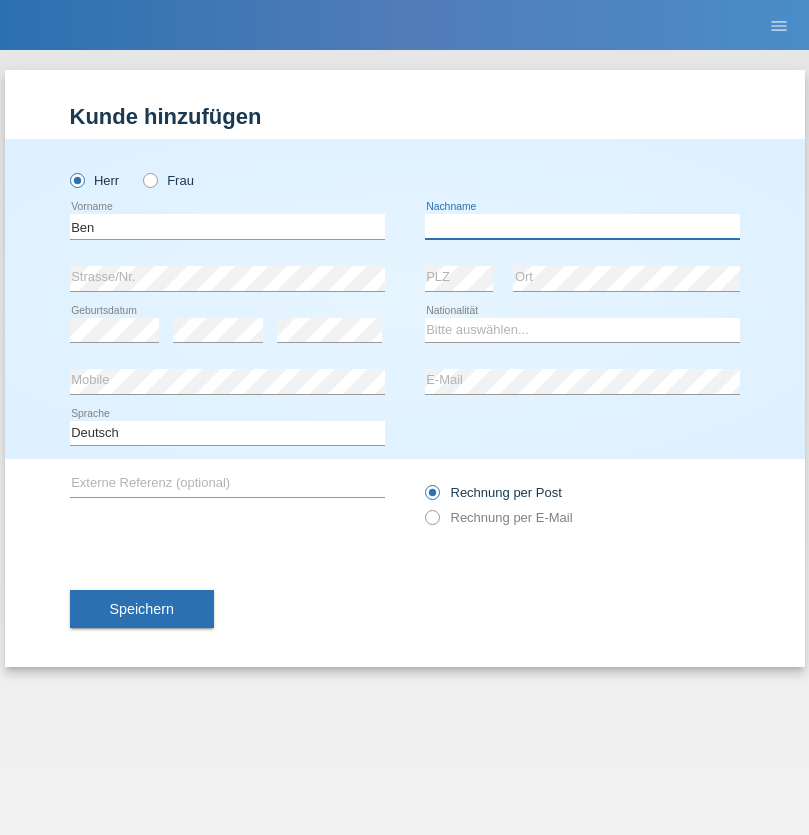 click at bounding box center [582, 226] 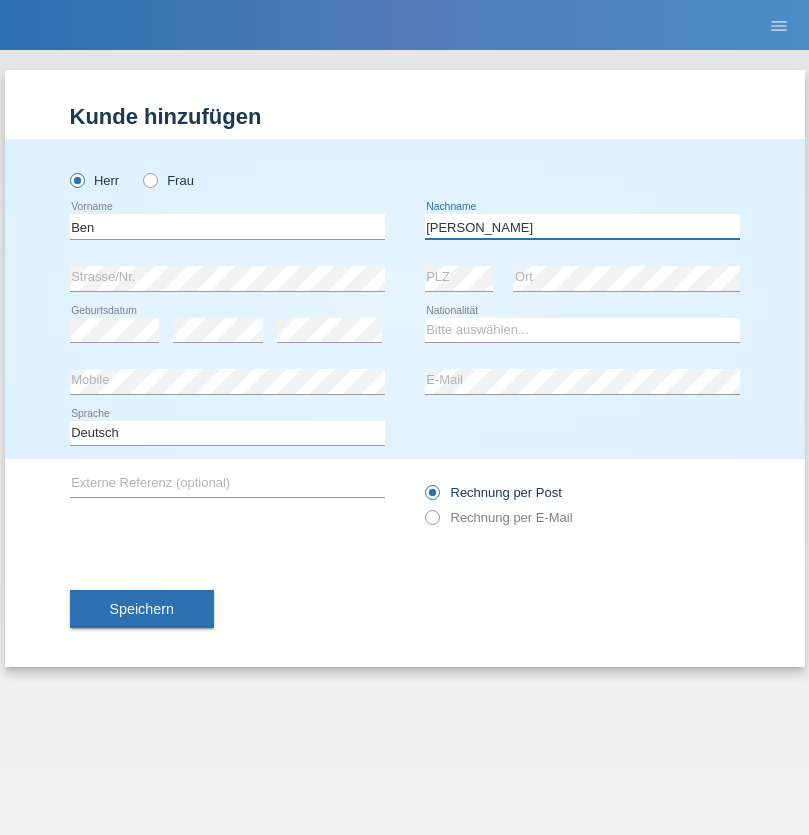 type on "Gilardi" 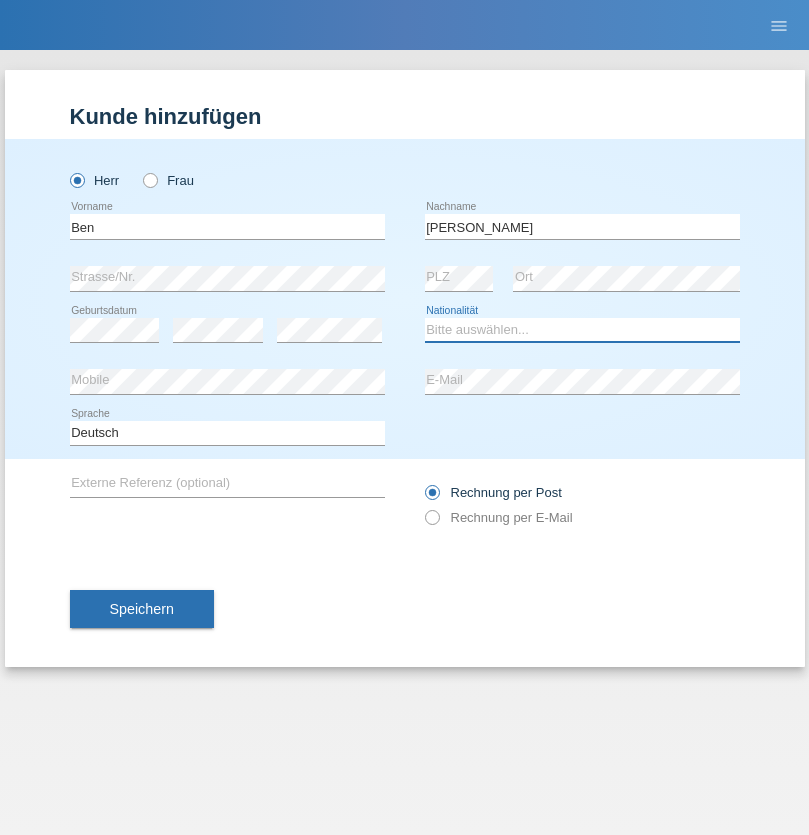 select on "CH" 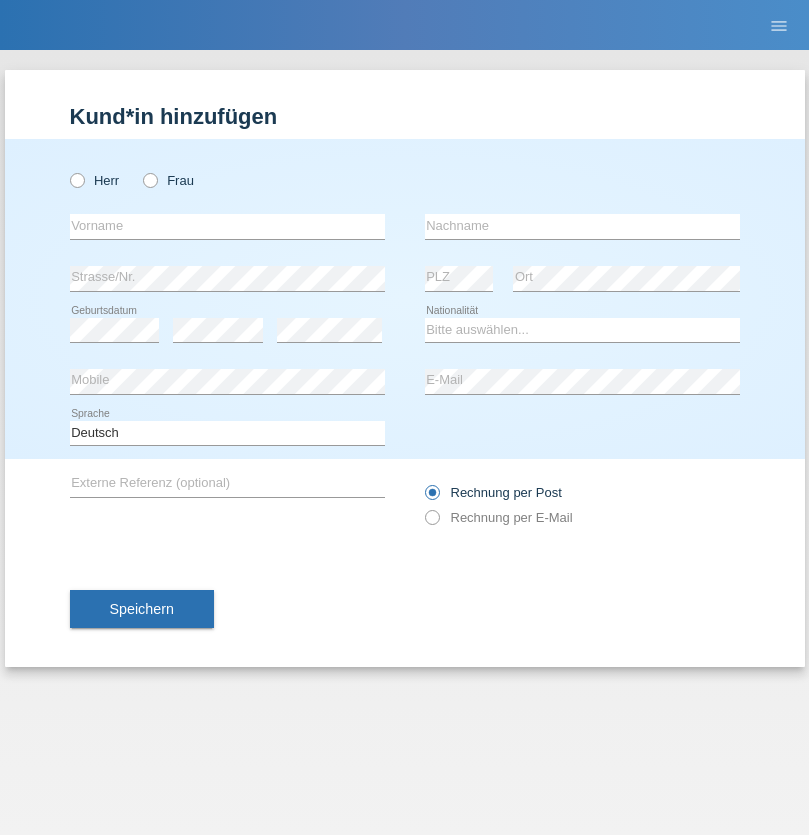 scroll, scrollTop: 0, scrollLeft: 0, axis: both 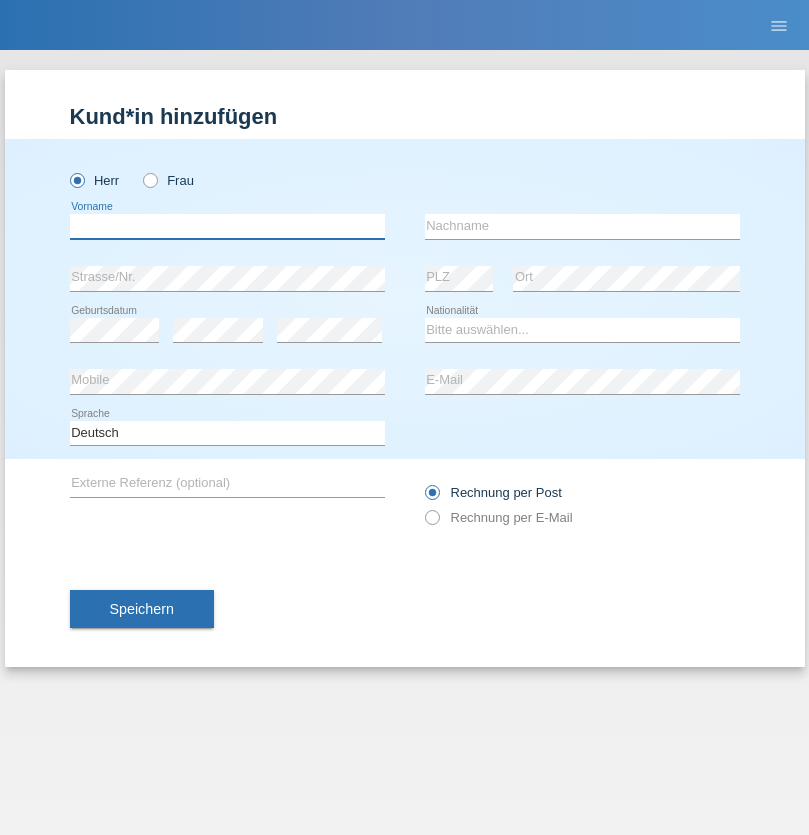 click at bounding box center [227, 226] 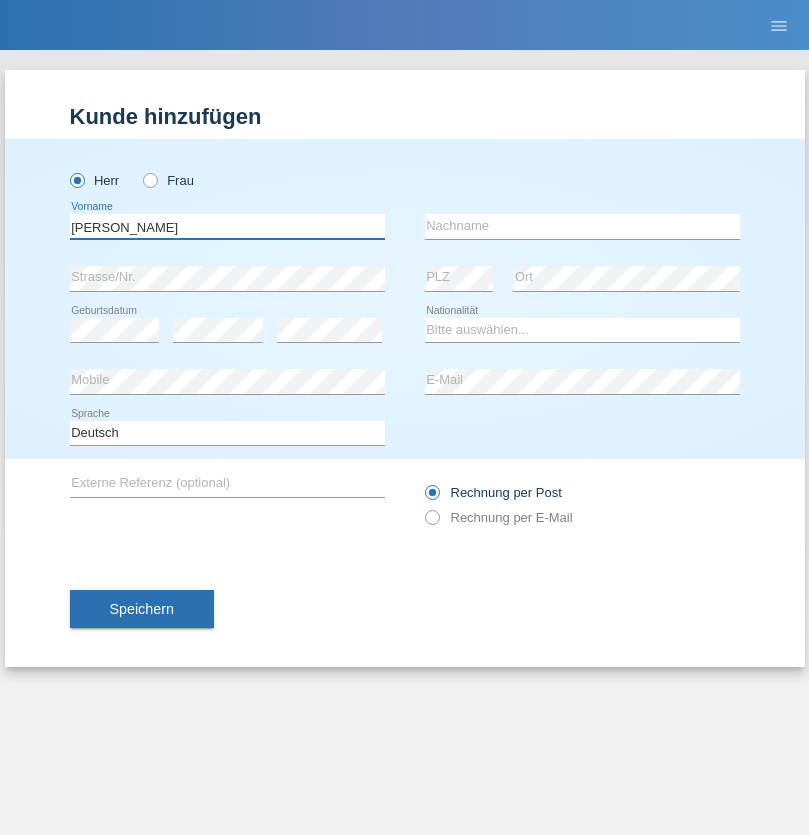 type on "Robert" 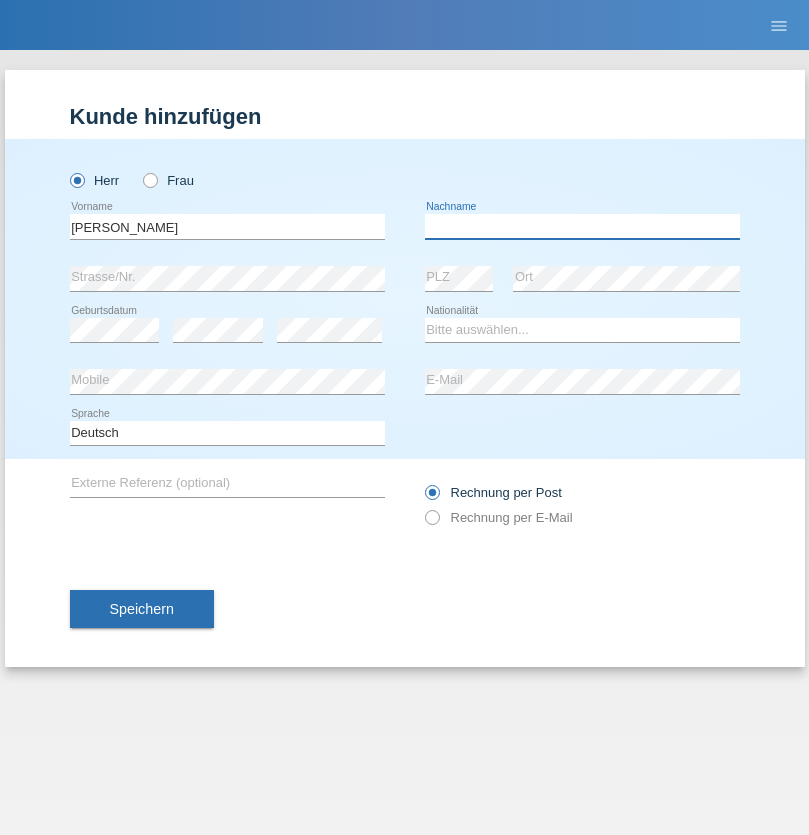 click at bounding box center [582, 226] 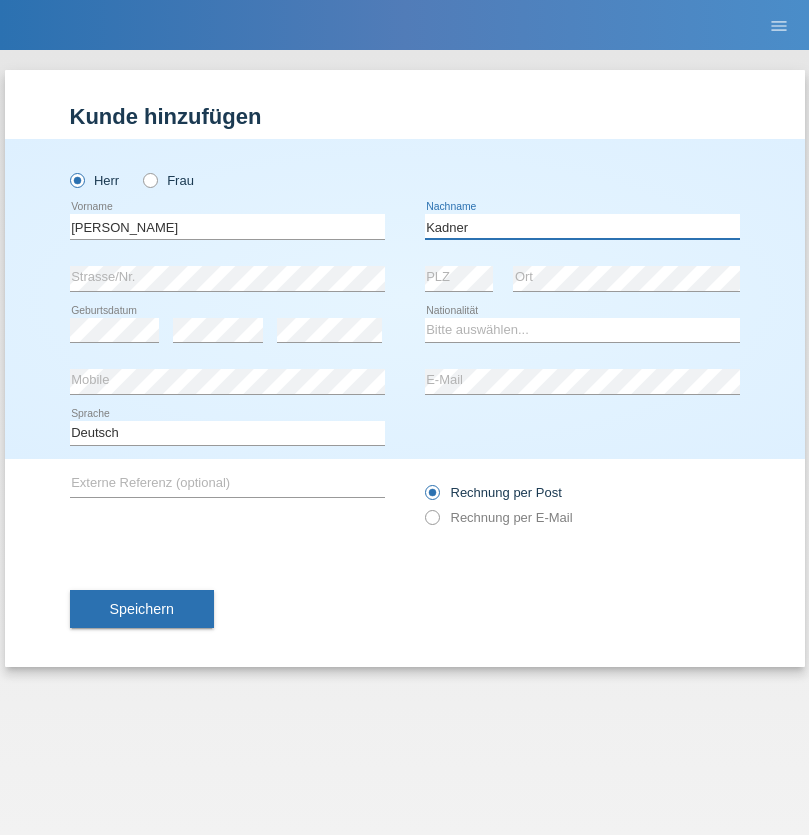 type on "Kadner" 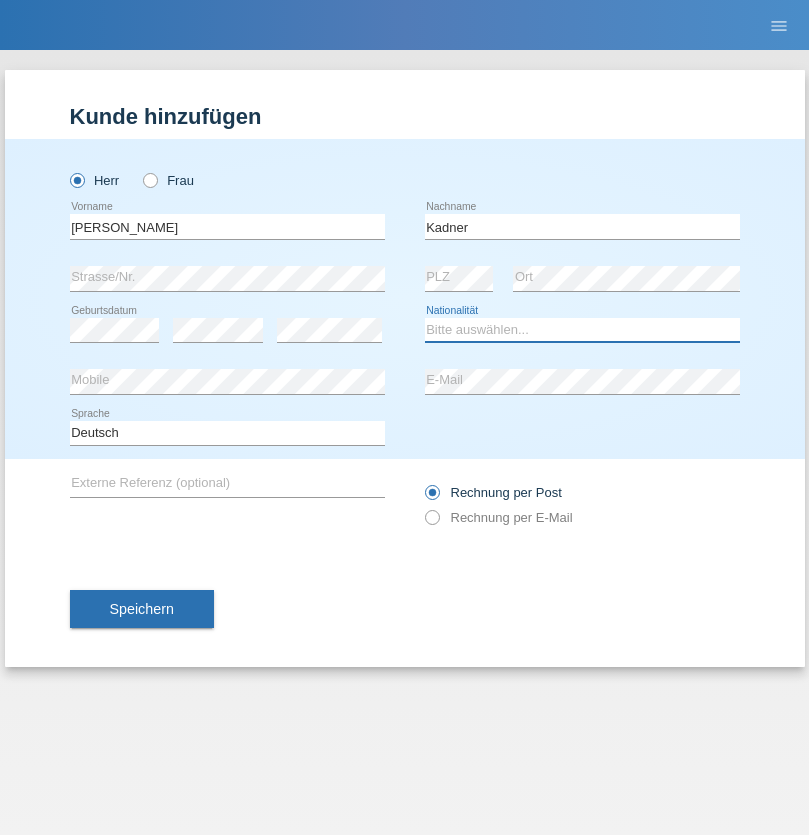 select on "DE" 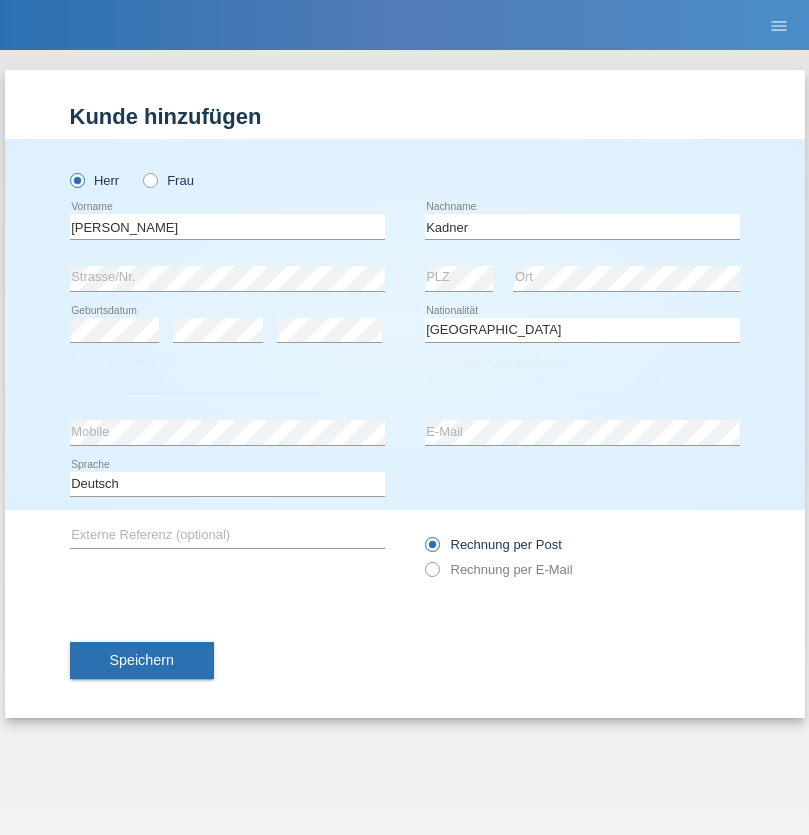 select on "C" 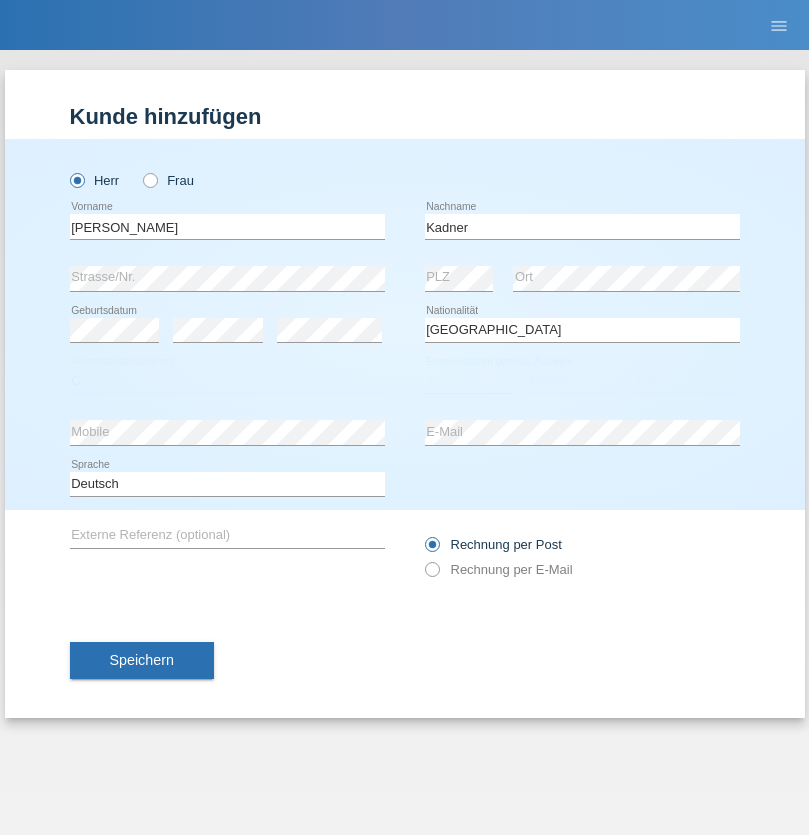 select on "15" 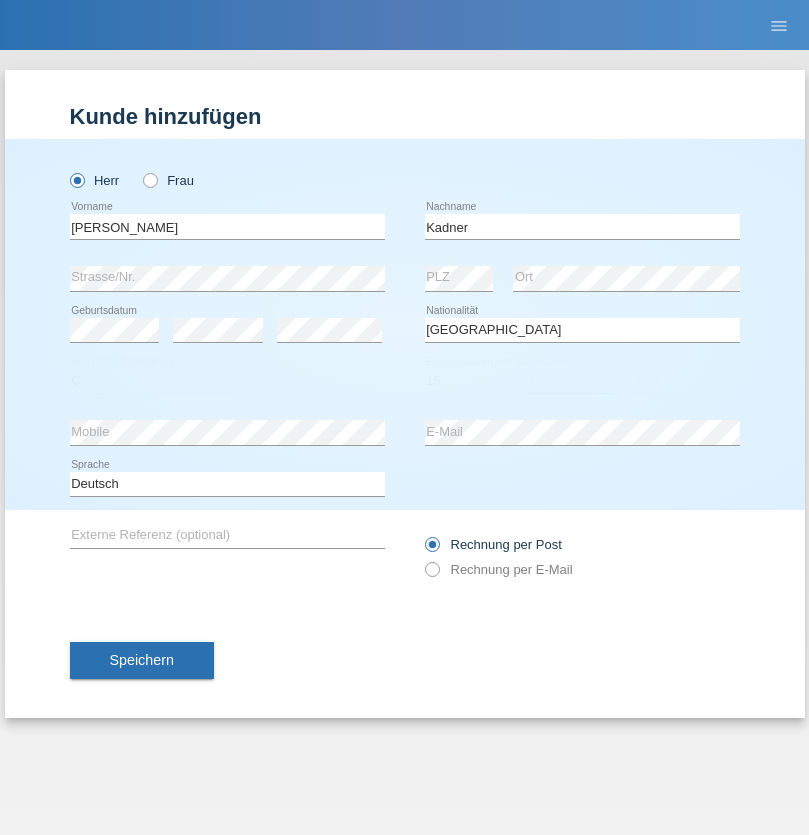 select on "06" 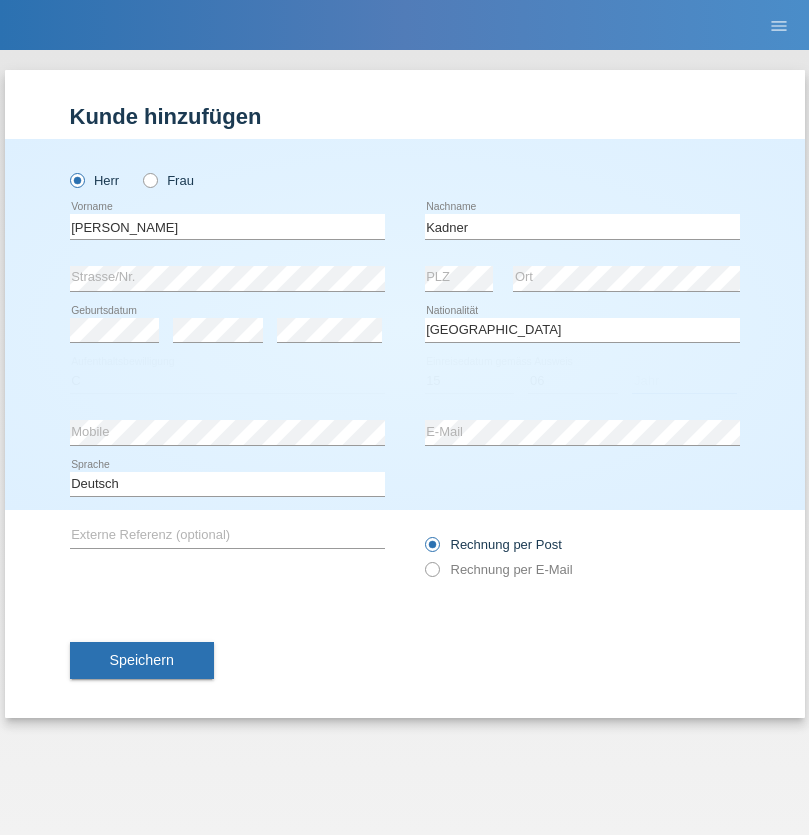 select on "2020" 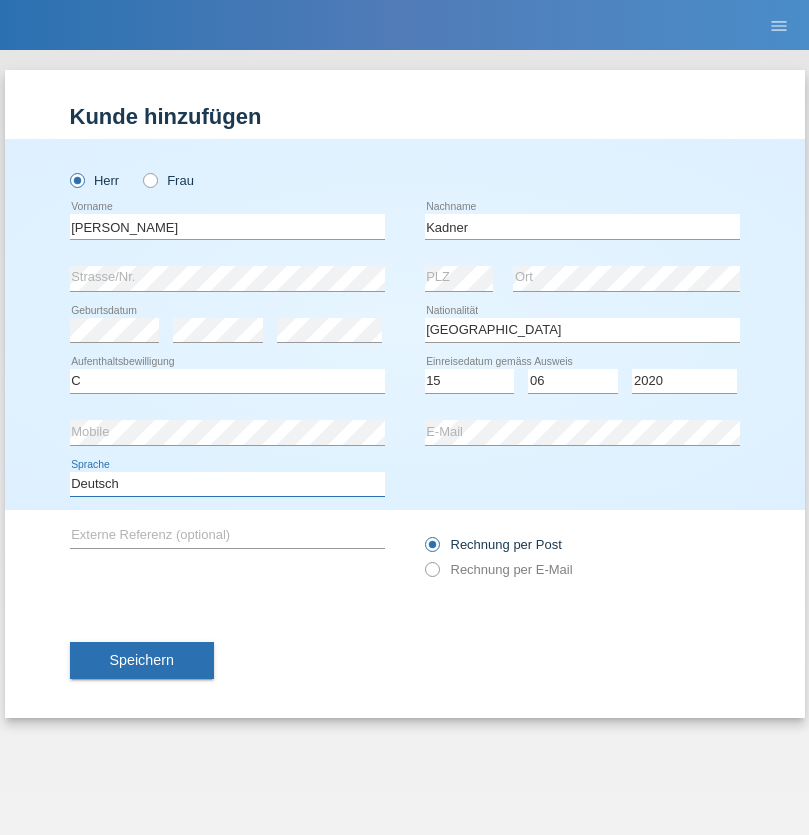 select on "en" 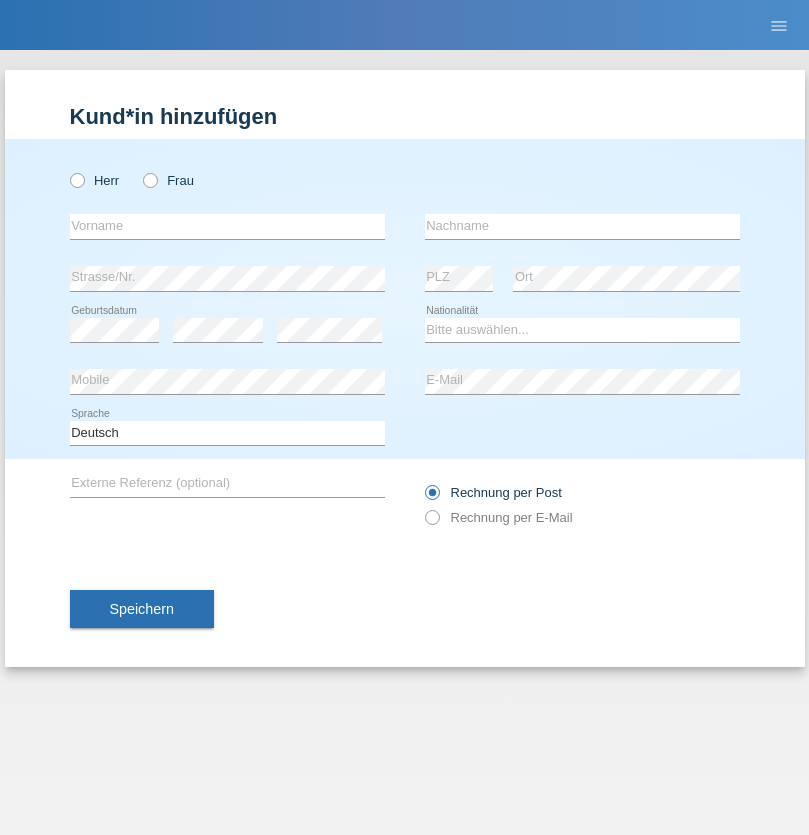 scroll, scrollTop: 0, scrollLeft: 0, axis: both 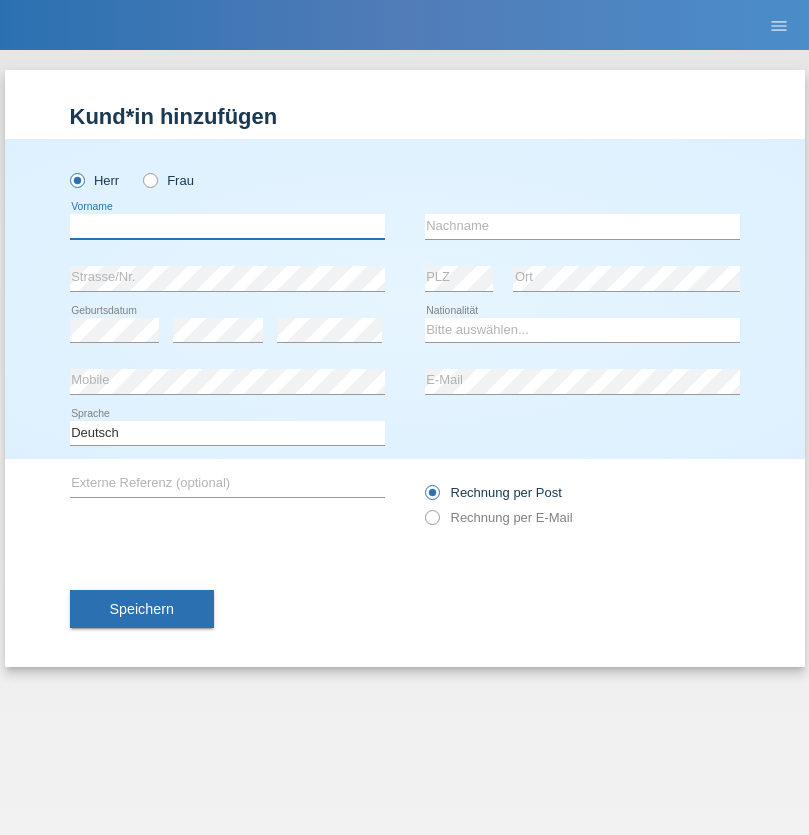 click at bounding box center [227, 226] 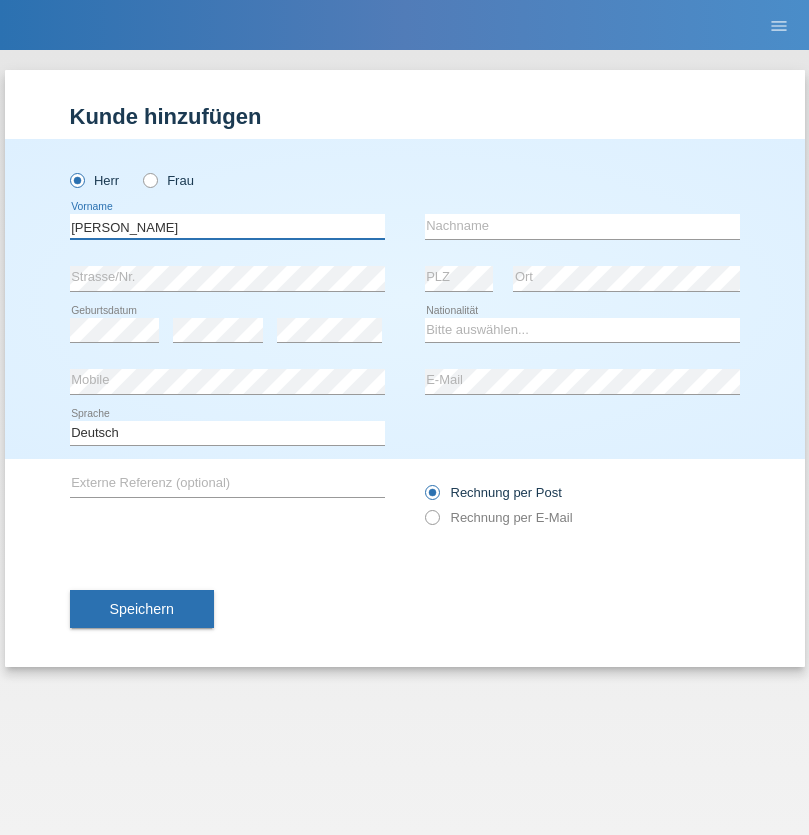 type on "[PERSON_NAME]" 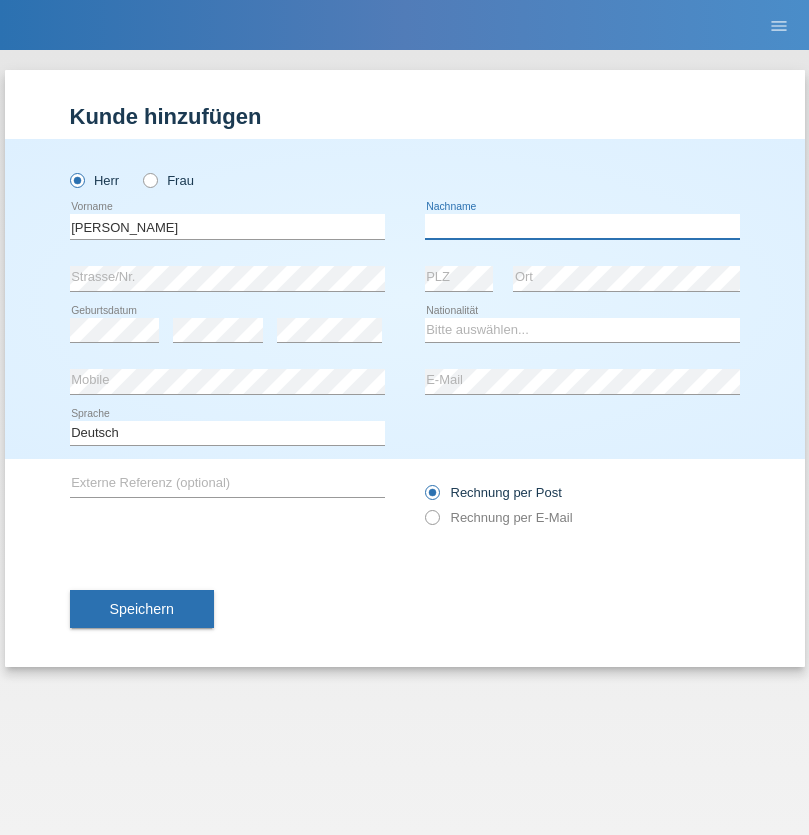 click at bounding box center (582, 226) 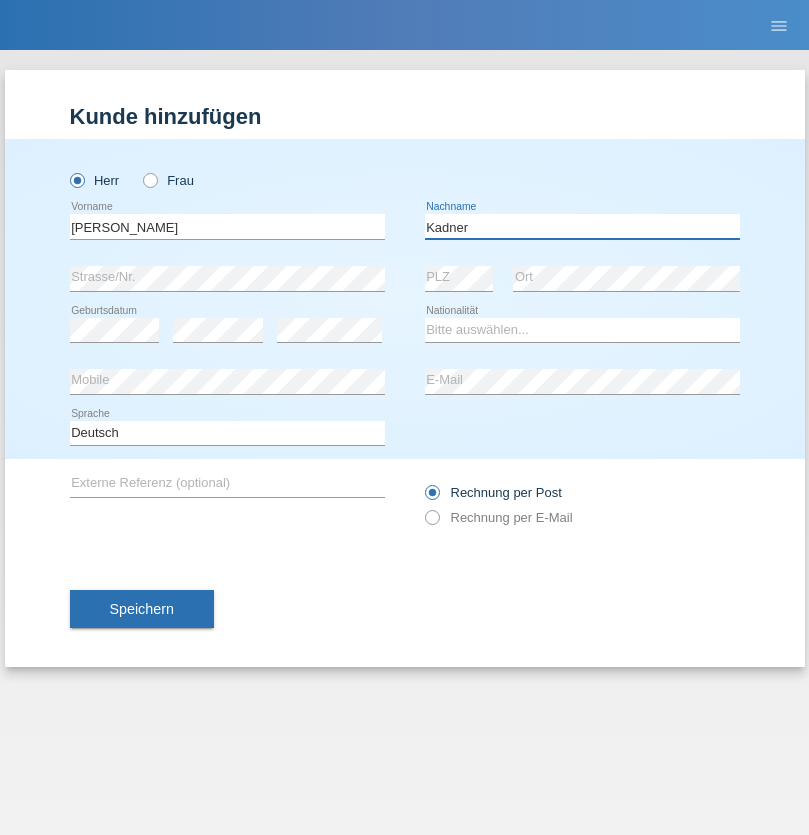 type on "Kadner" 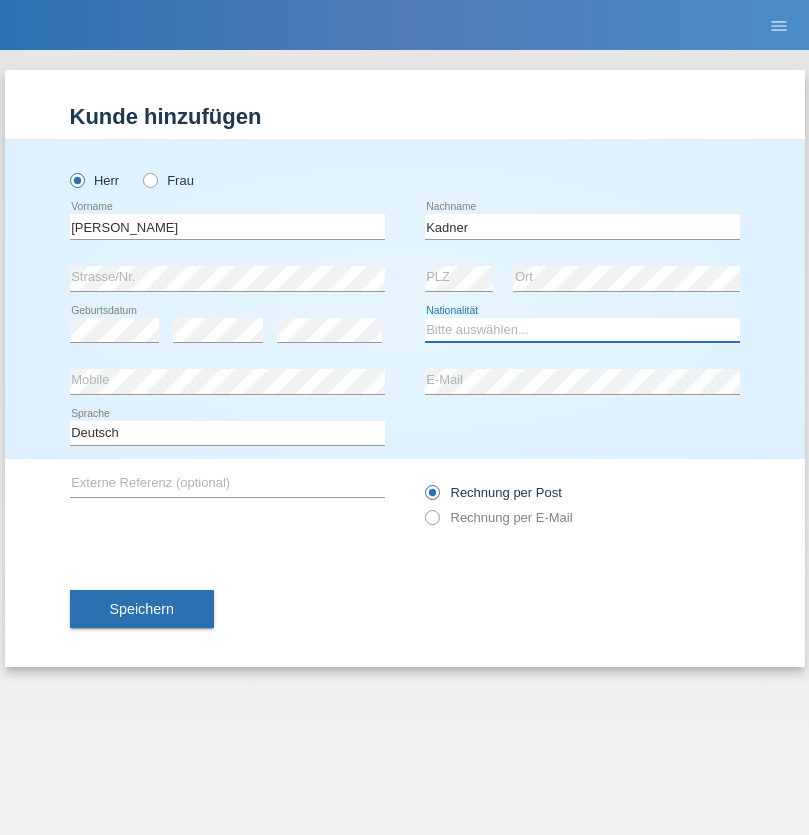 select on "DE" 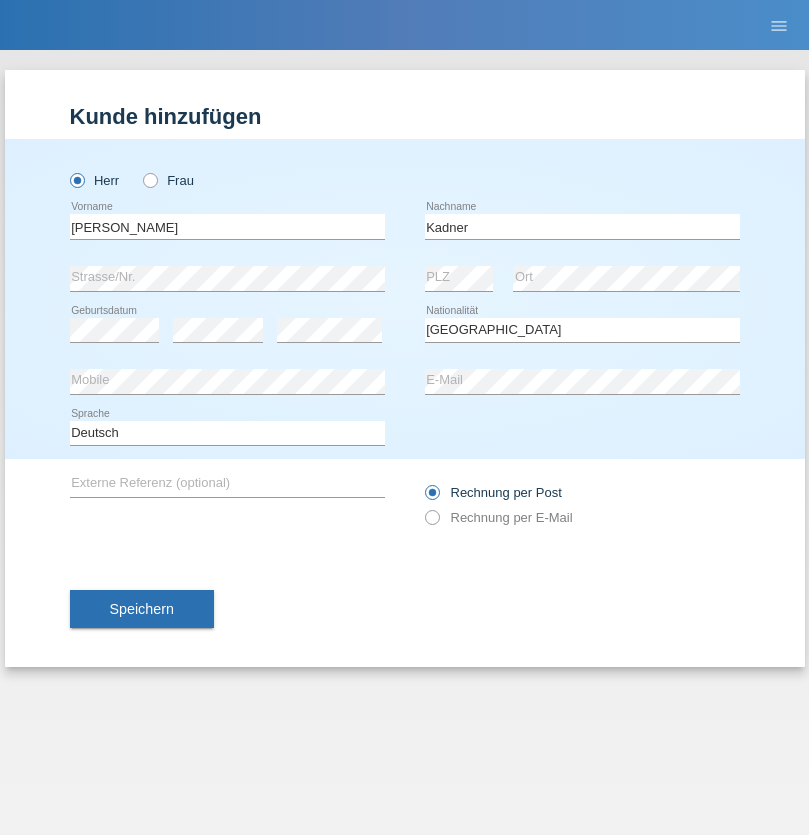 select on "C" 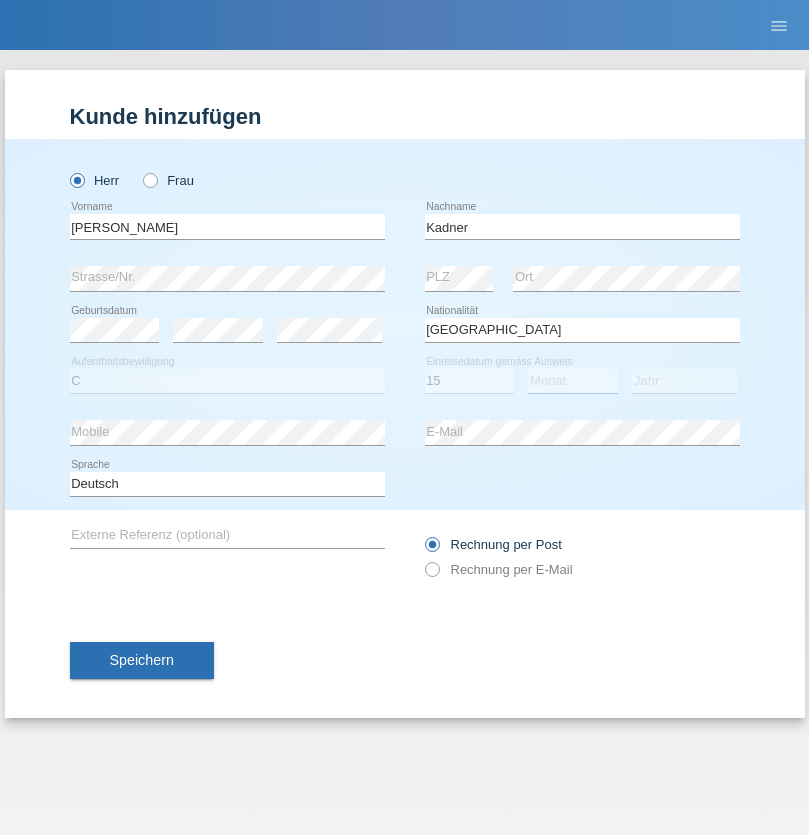 select on "06" 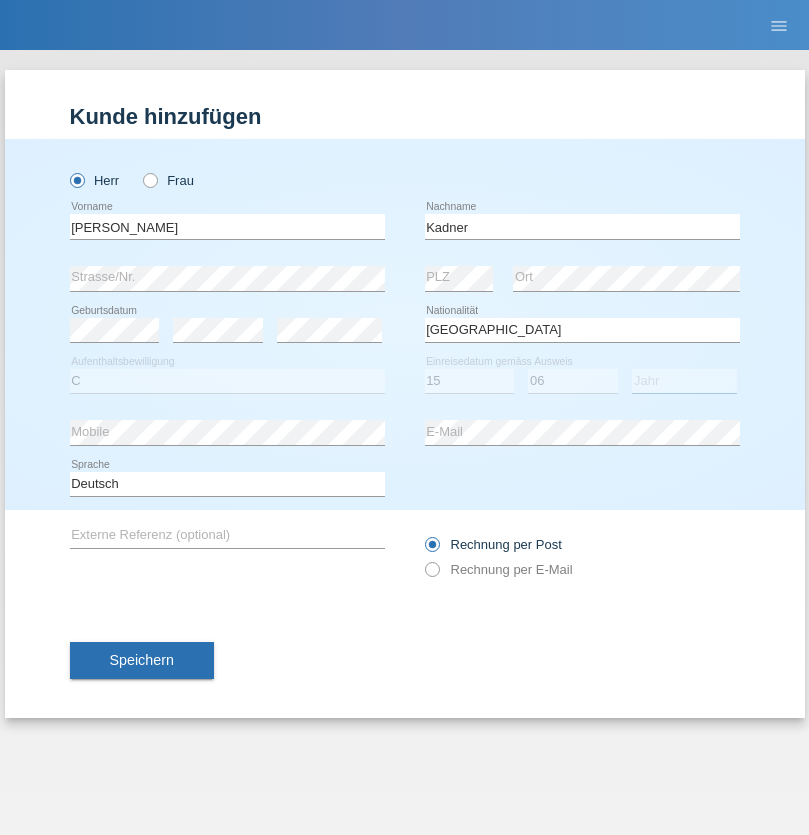 select on "2020" 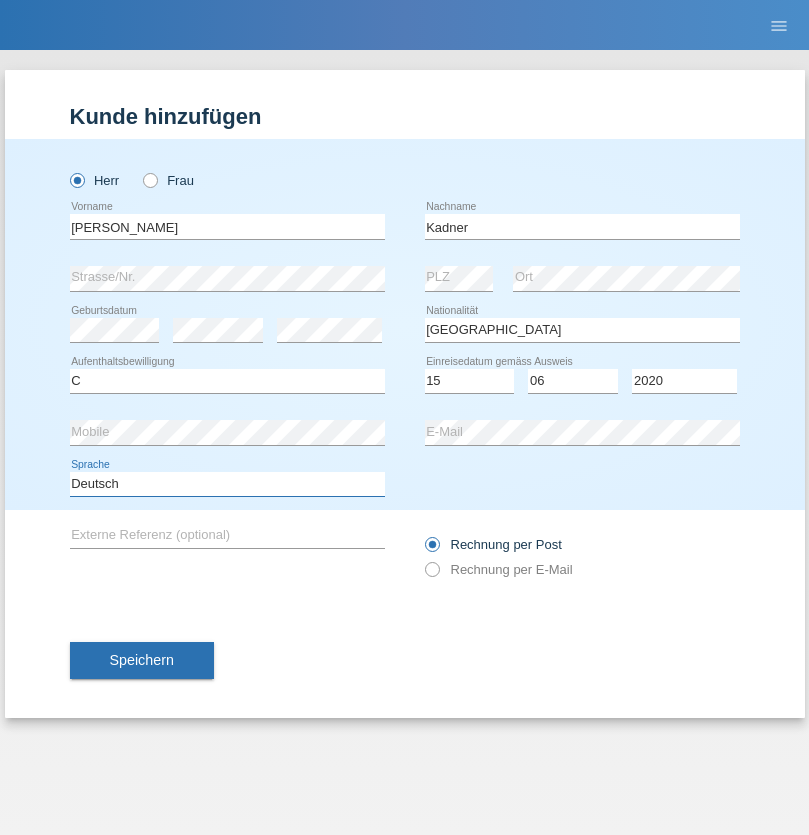 select on "en" 